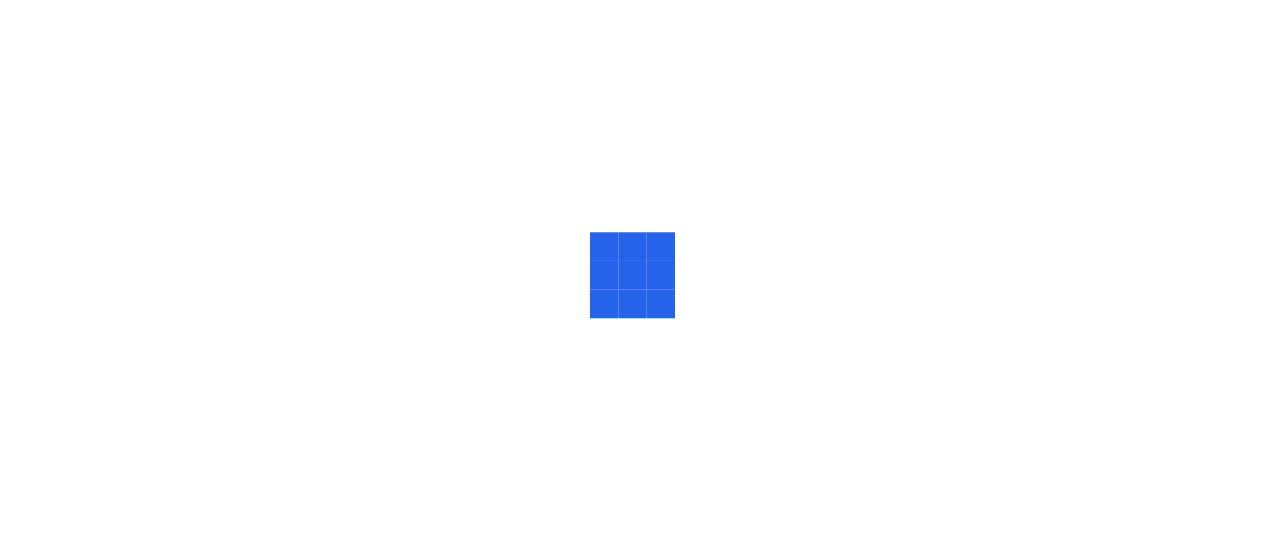 scroll, scrollTop: 0, scrollLeft: 0, axis: both 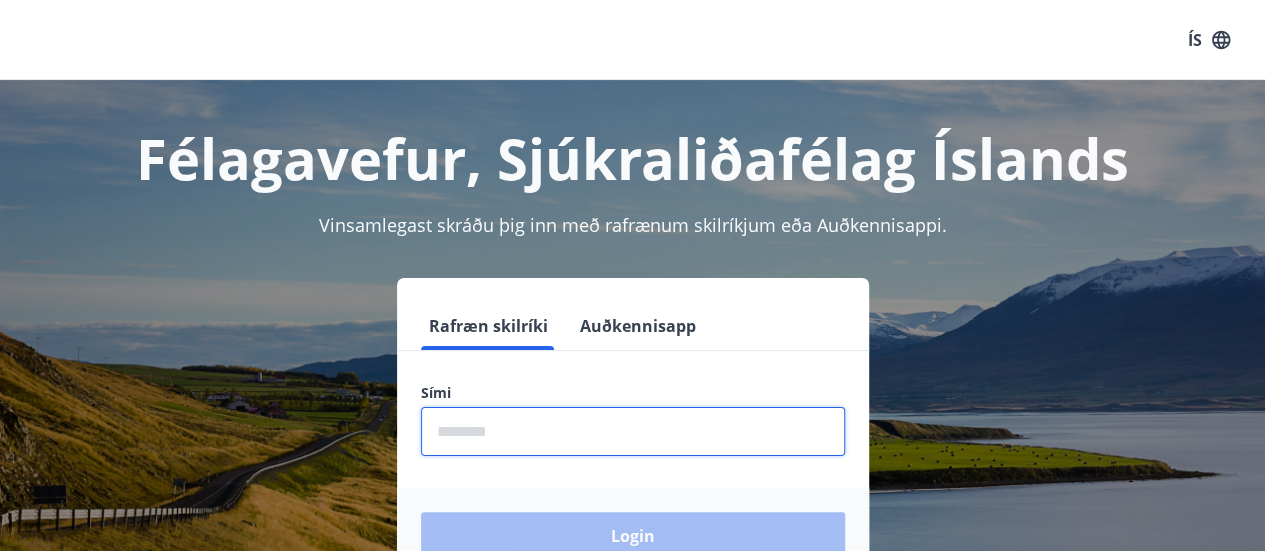 click at bounding box center (633, 431) 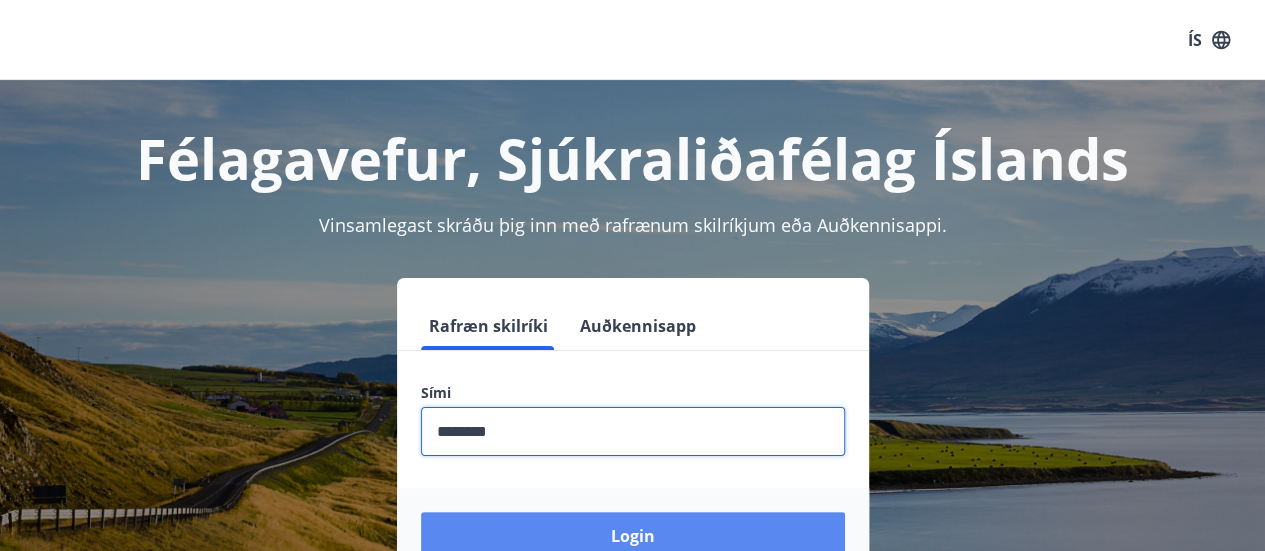 type on "********" 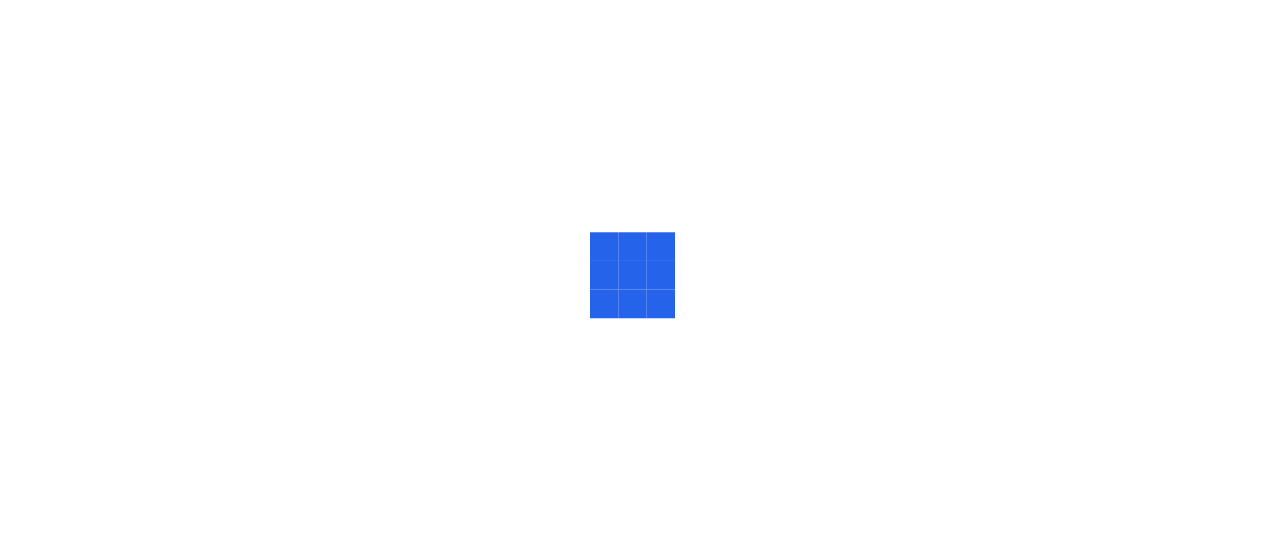 scroll, scrollTop: 0, scrollLeft: 0, axis: both 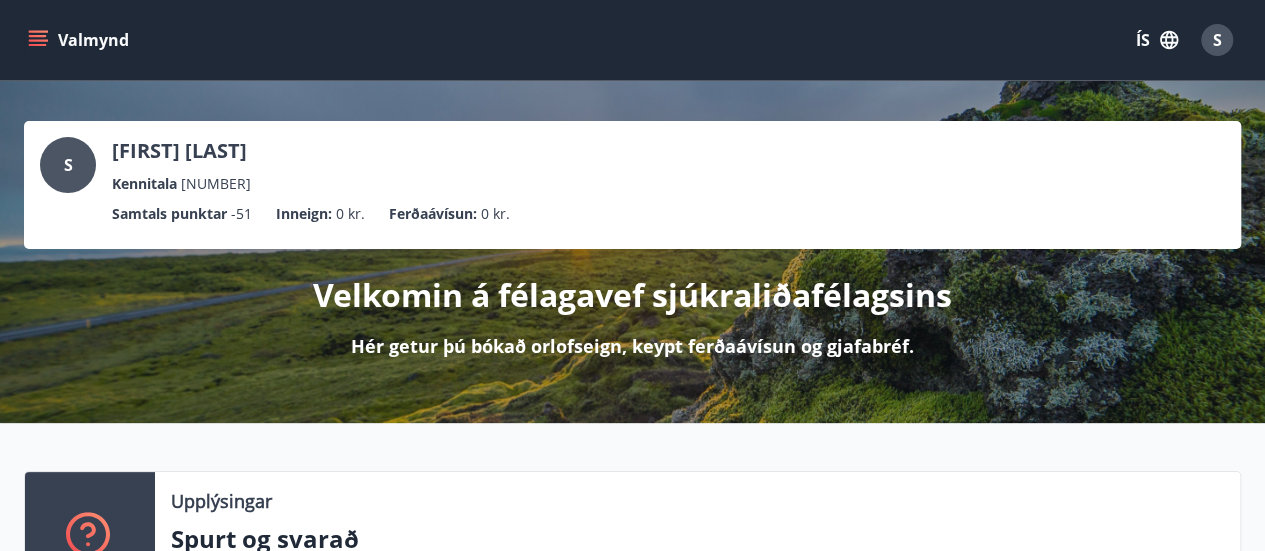 click 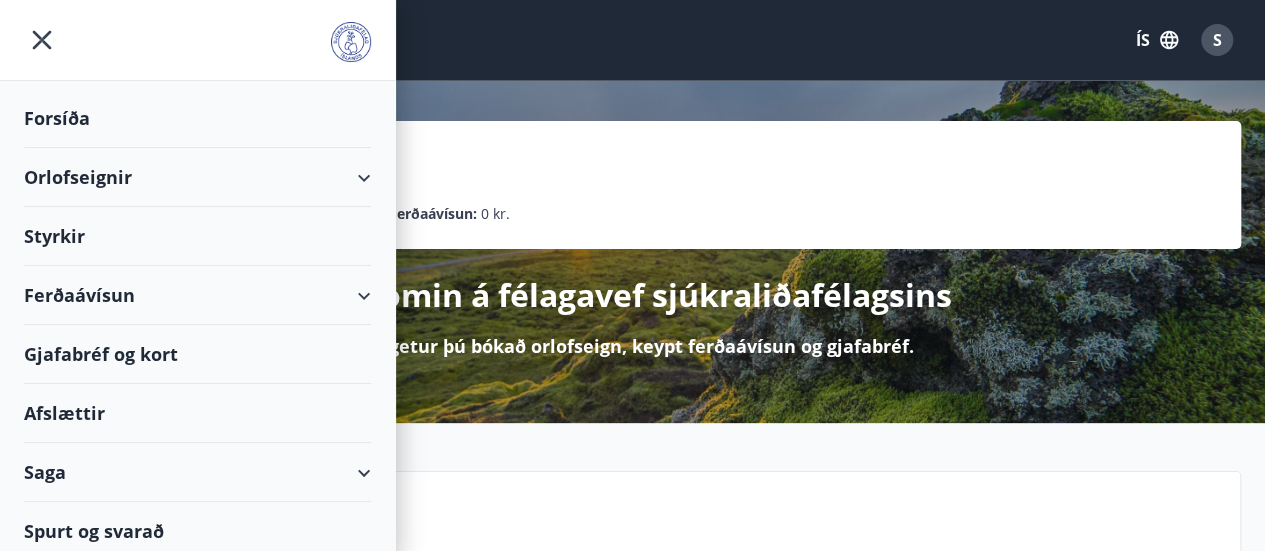 click on "Orlofseignir" at bounding box center (197, 177) 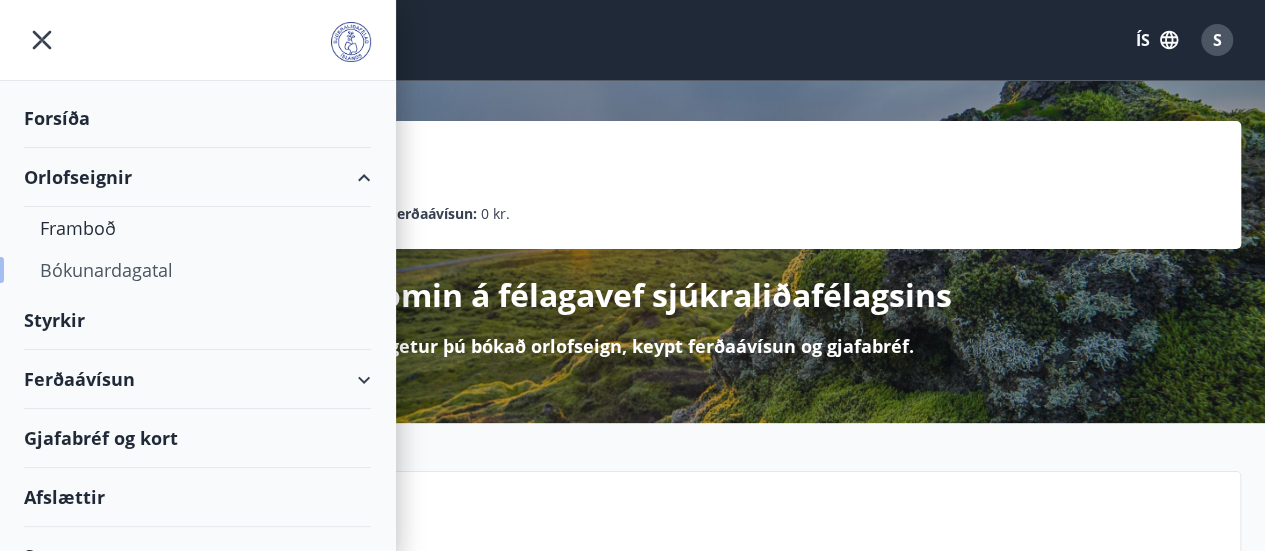 click on "Bókunardagatal" at bounding box center (197, 270) 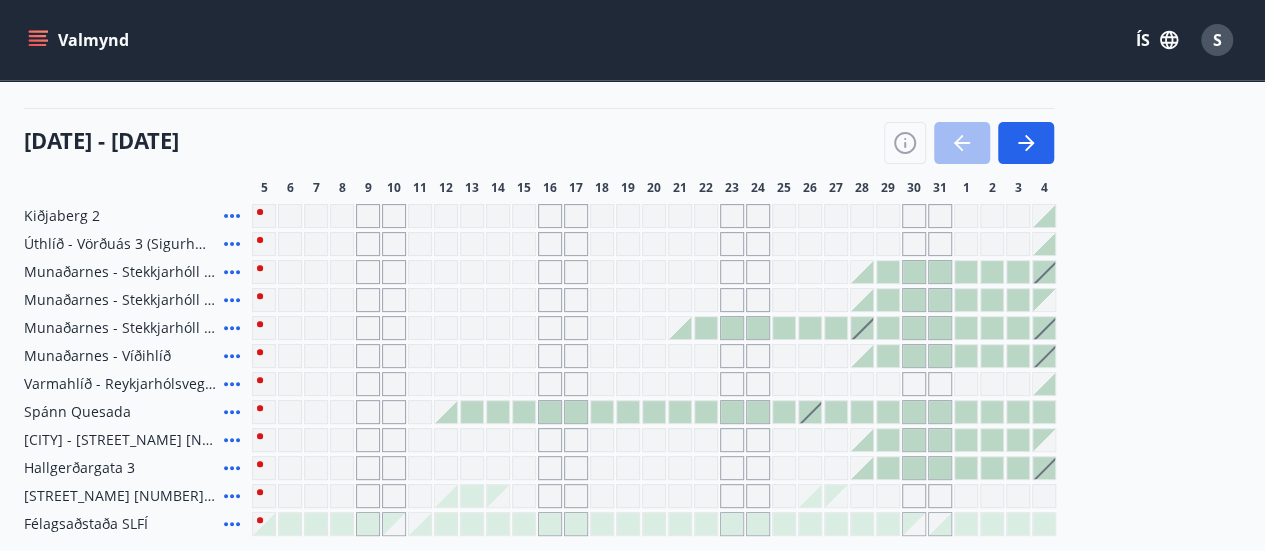 scroll, scrollTop: 236, scrollLeft: 0, axis: vertical 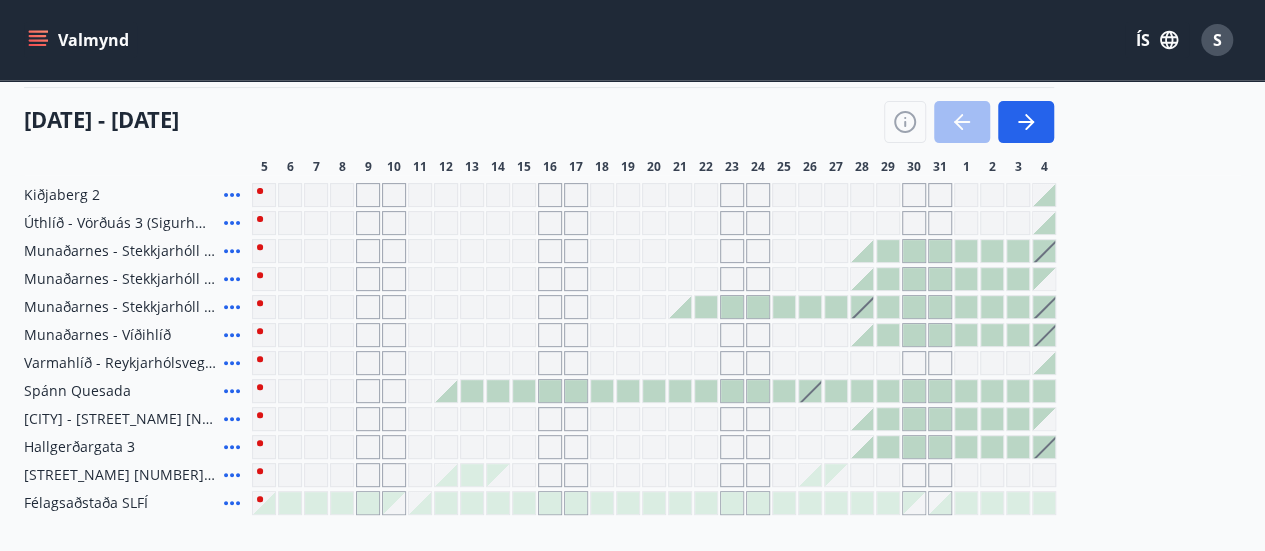 click at bounding box center [472, 391] 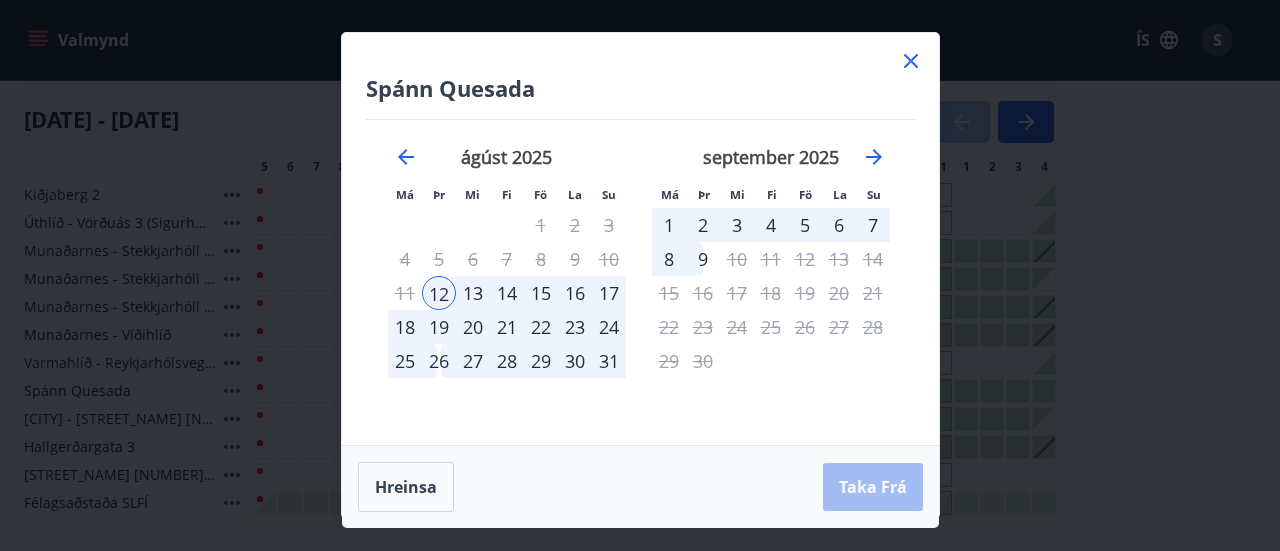 click 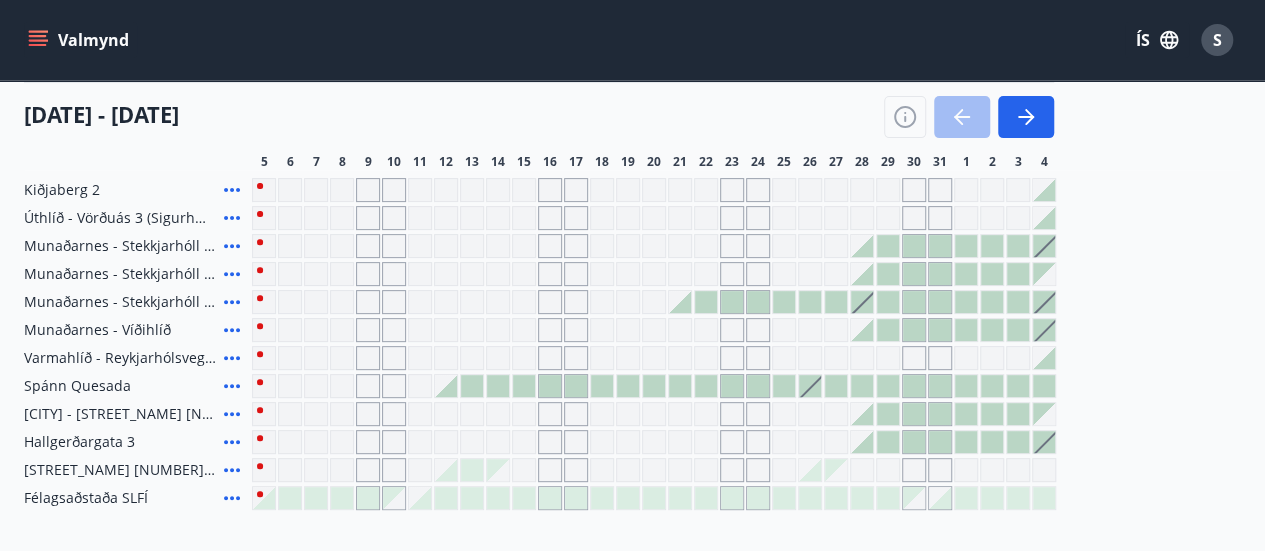 scroll, scrollTop: 242, scrollLeft: 0, axis: vertical 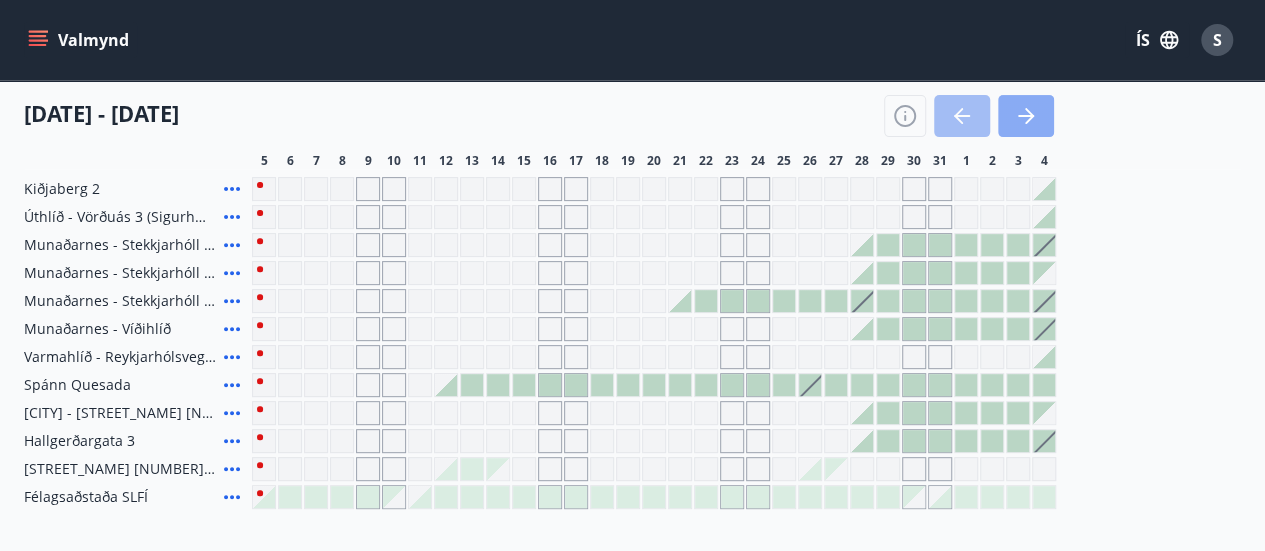 click 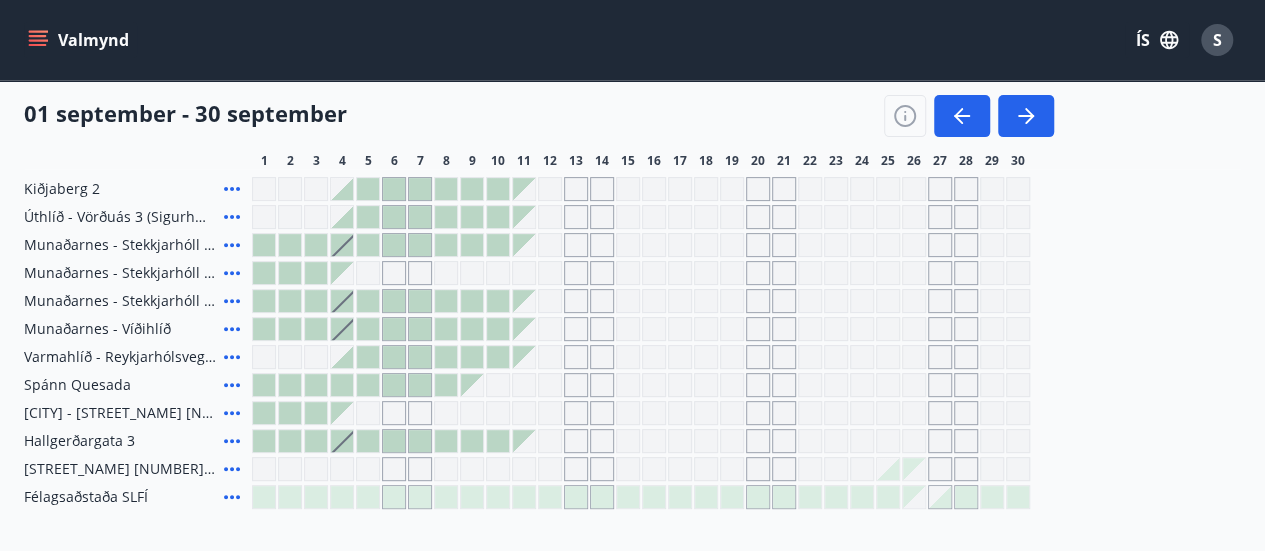 click at bounding box center [368, 273] 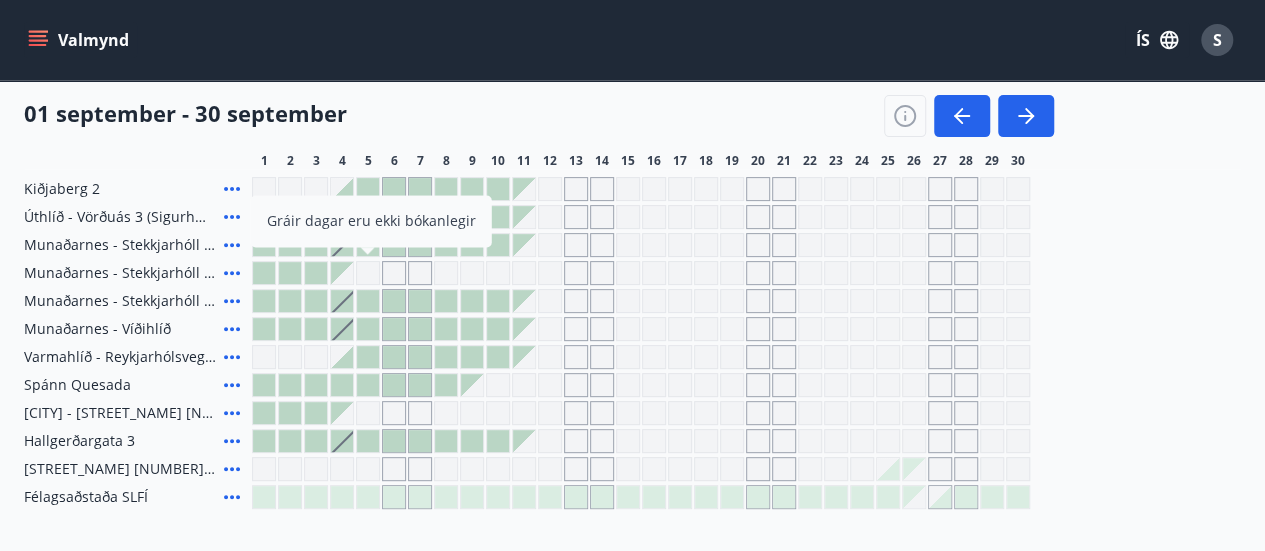click on "[LOCATION] [NUMBER] [LOCATION] - [STREET_NAME] [NUMBER] ([LOCATION]) [LOCATION] - [STREET_NAME] [NUMBER] [LOCATION] - [STREET_NAME] [NUMBER] [LOCATION] eru ekki bókanlegir [LOCATION] - [STREET_NAME] [NUMBER] [LOCATION] - [STREET_NAME] [NUMBER] [COUNTRY] [LOCATION] [CITY] [CITY] - [STREET_NAME] [NUMBER] [POSTAL_CODE] [CITY], [CITY] [CITY] [POSTAL_CODE] [CITY], [CITY] [LOCATION] SLFÍ" at bounding box center [632, 343] 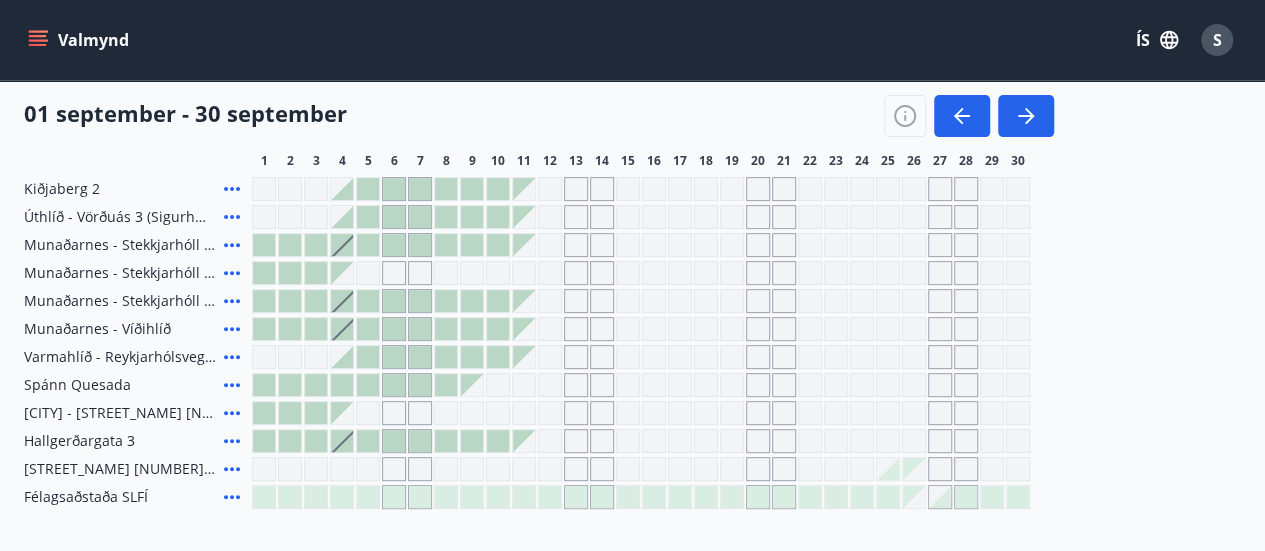 click at bounding box center (342, 301) 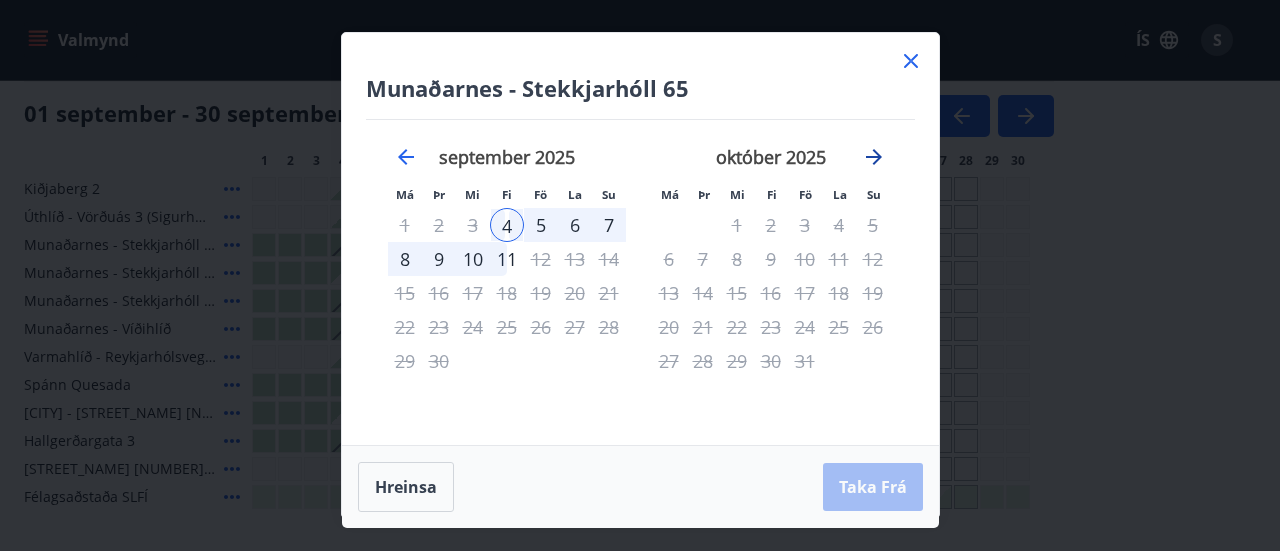 click 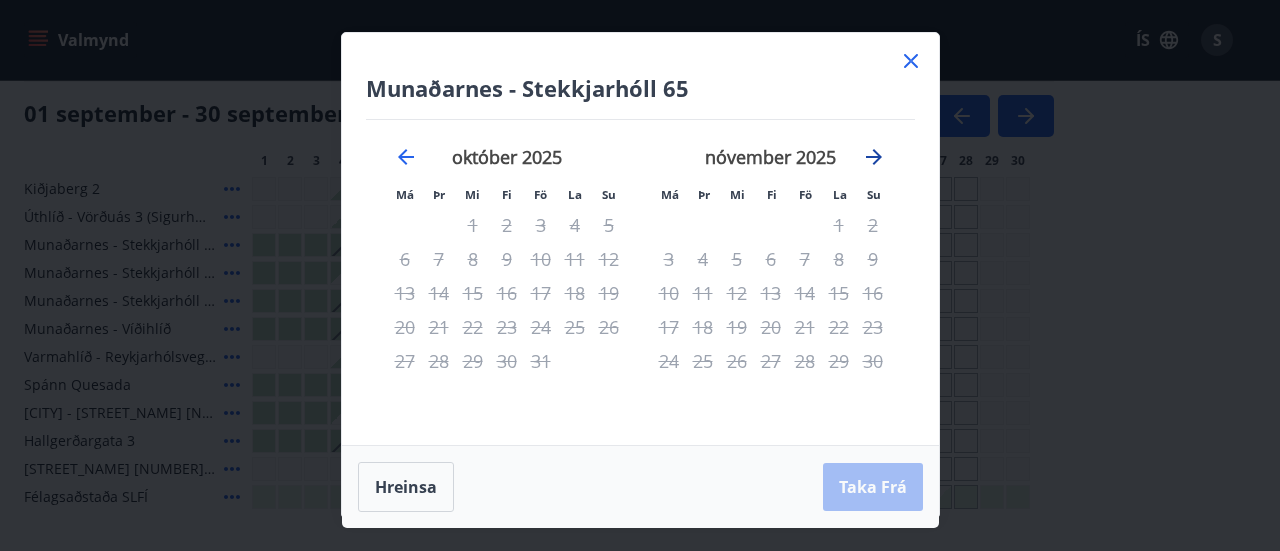 click 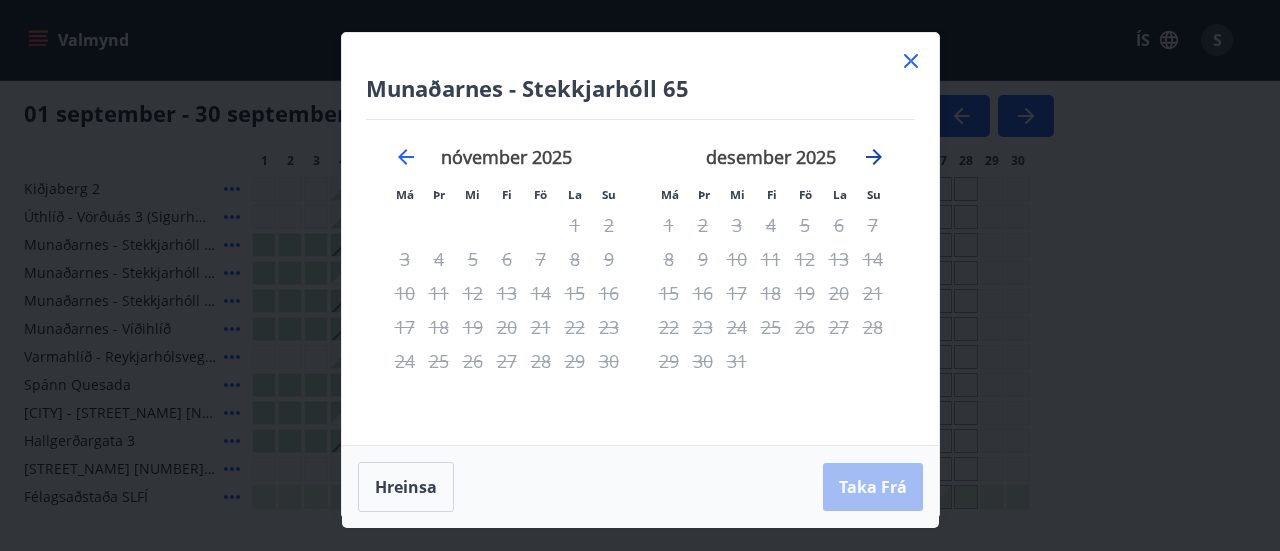 click 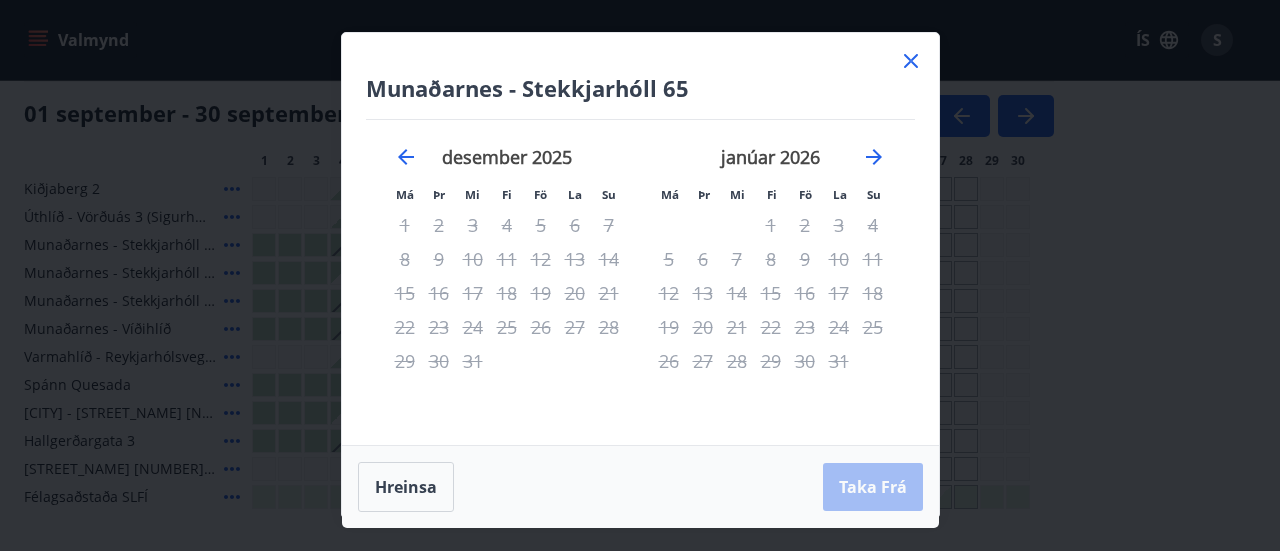 click 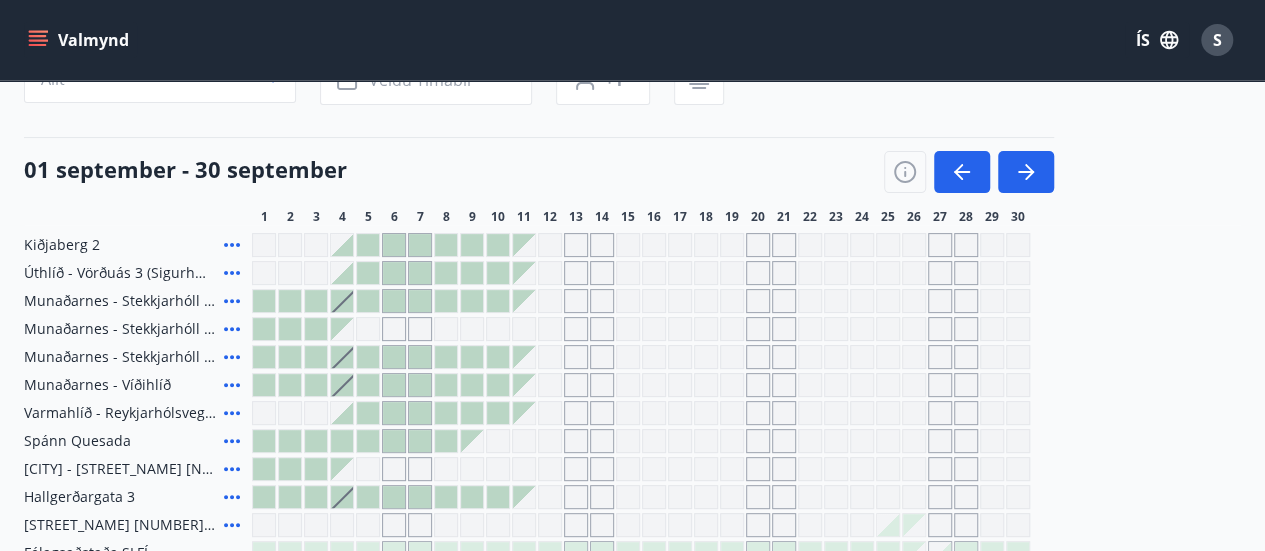 scroll, scrollTop: 187, scrollLeft: 0, axis: vertical 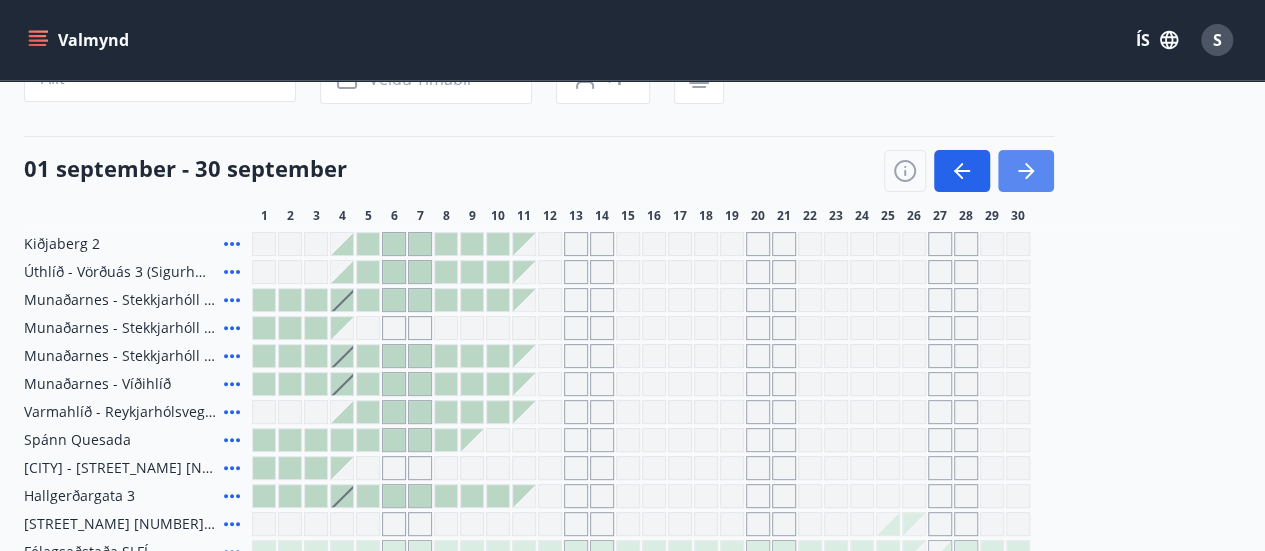 click 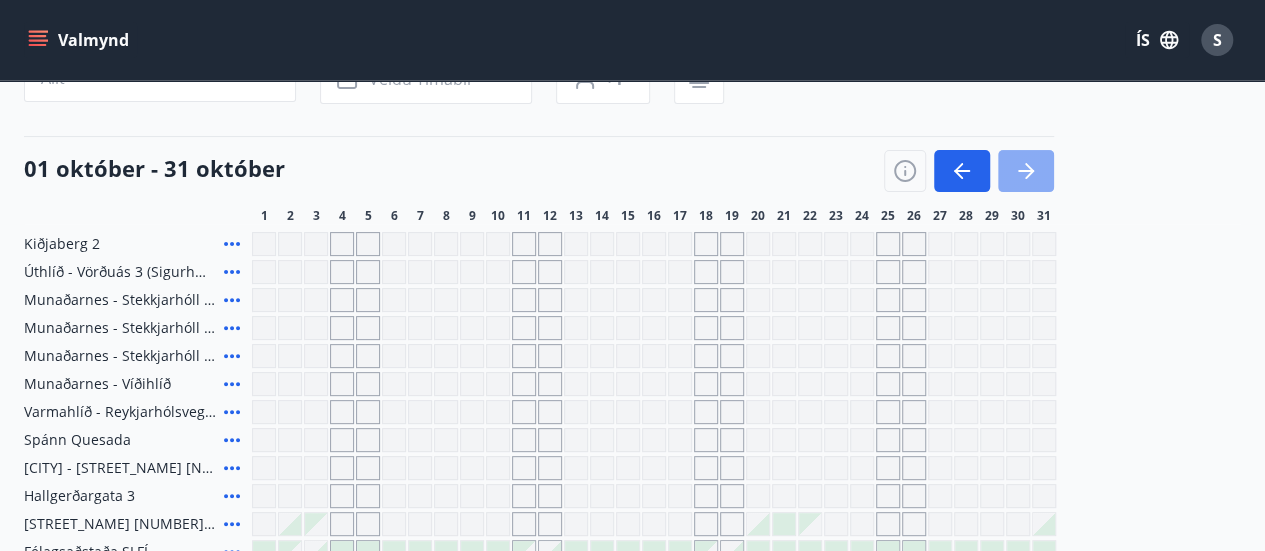click 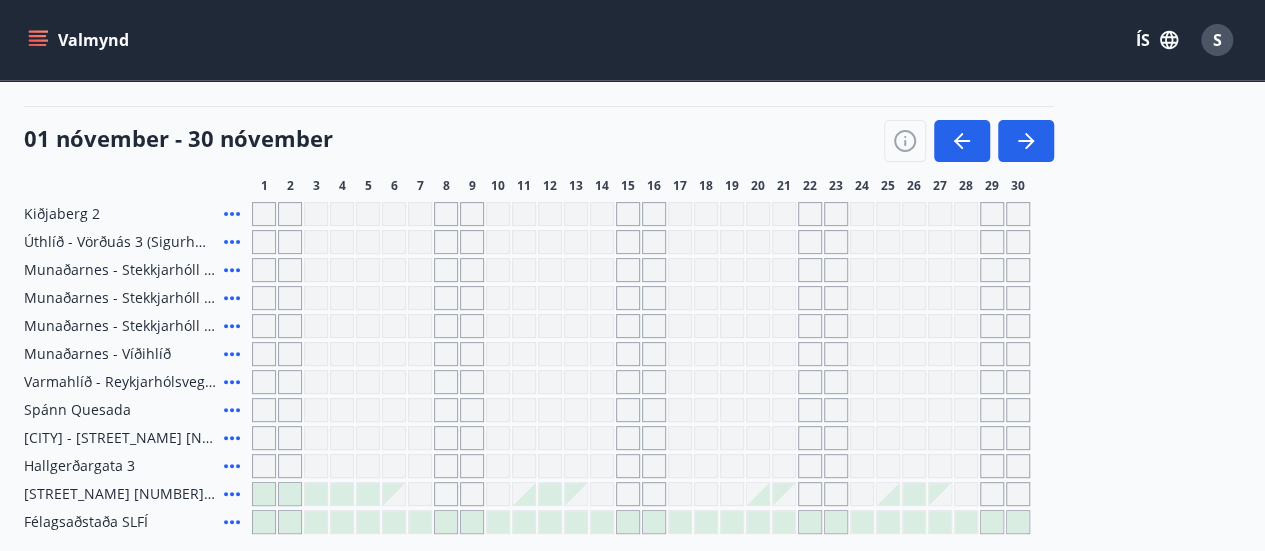 scroll, scrollTop: 237, scrollLeft: 0, axis: vertical 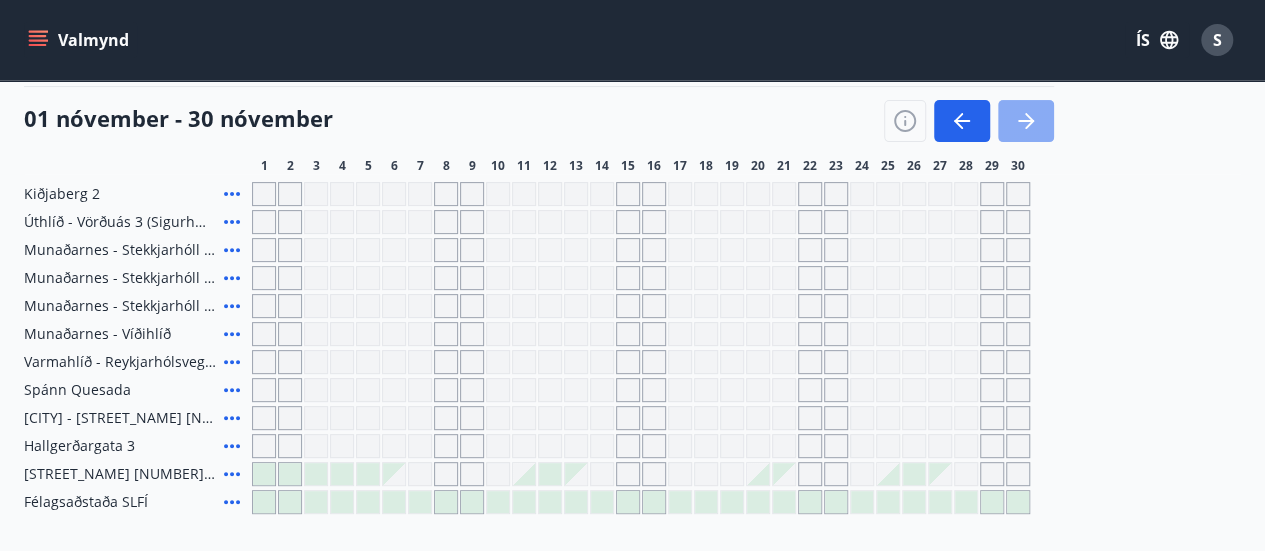 click 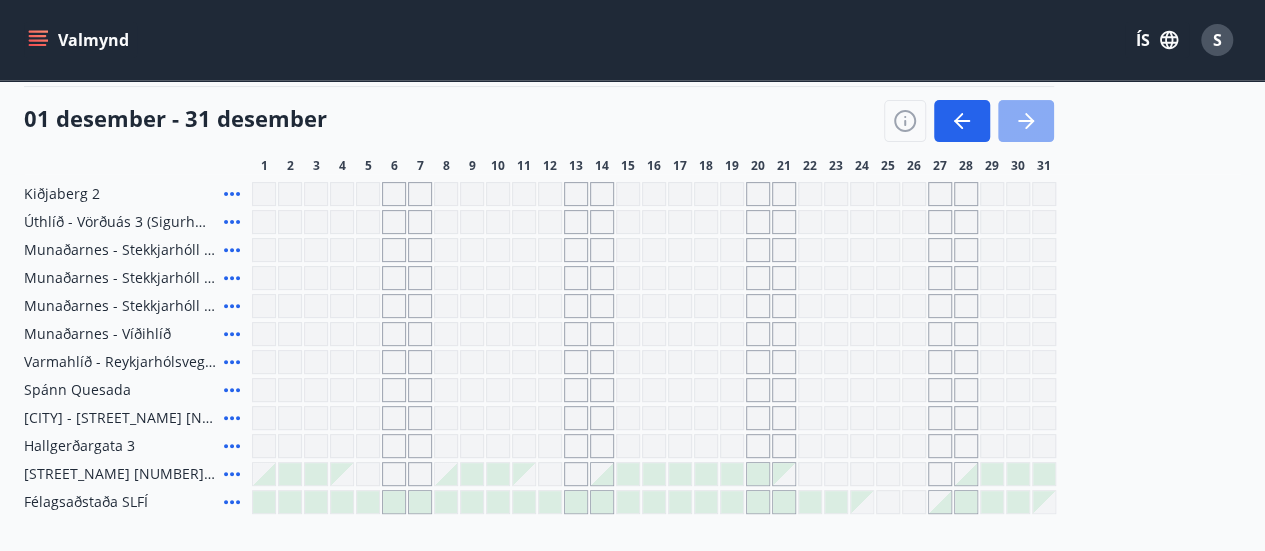 click 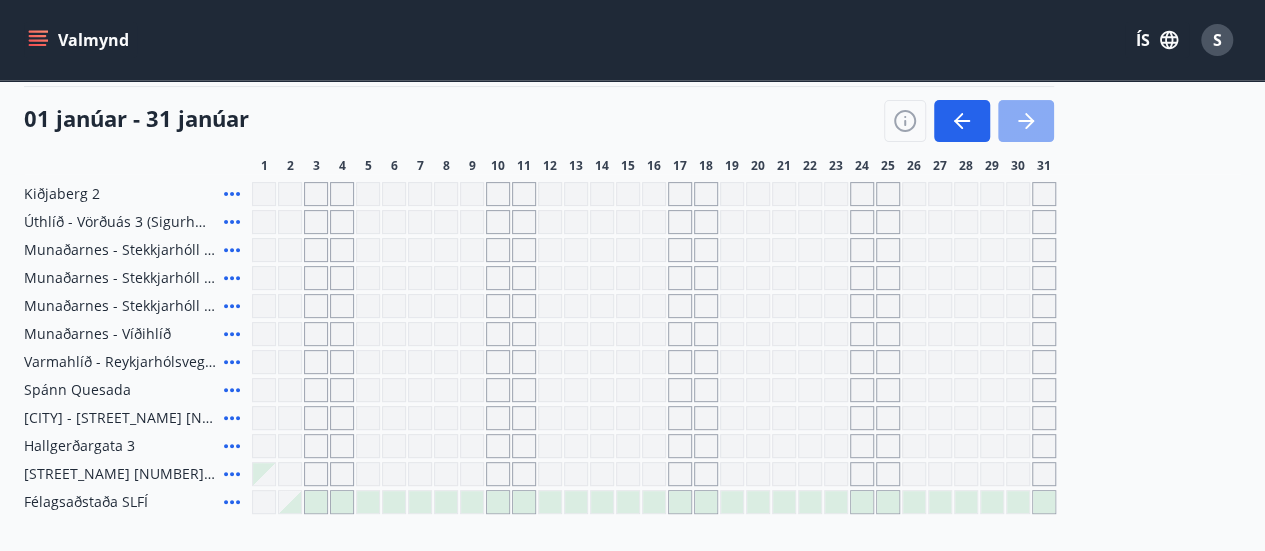 click 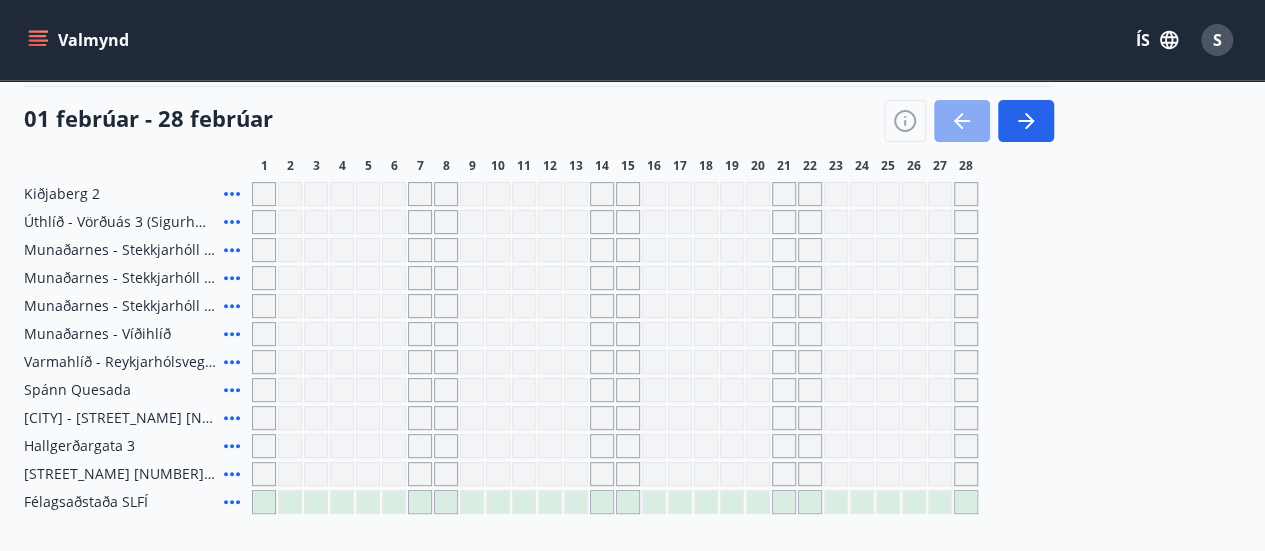 click 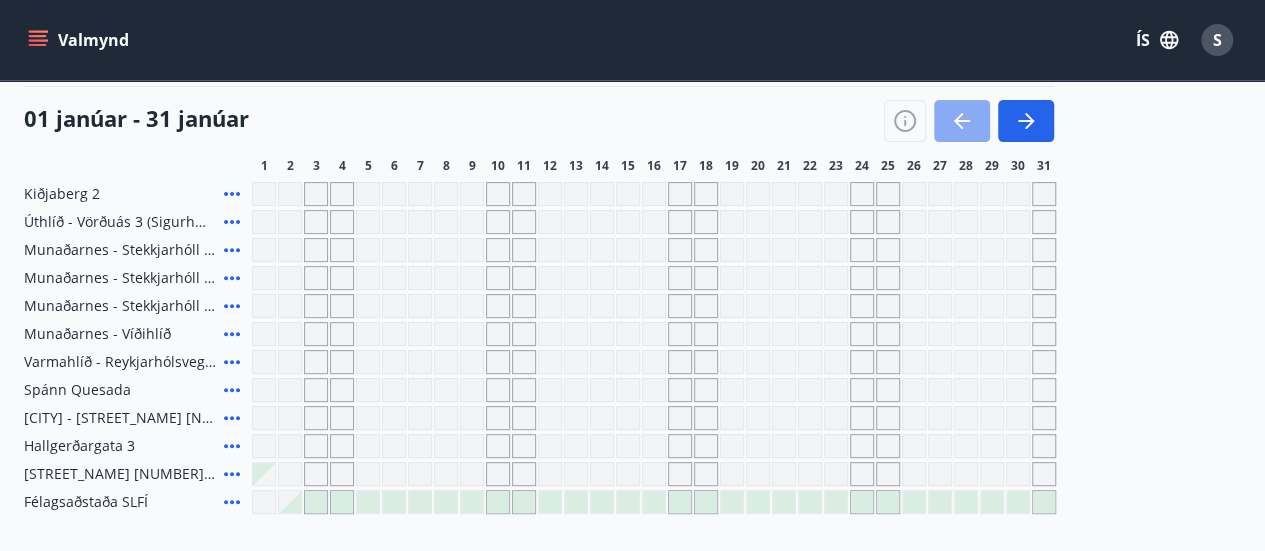 click 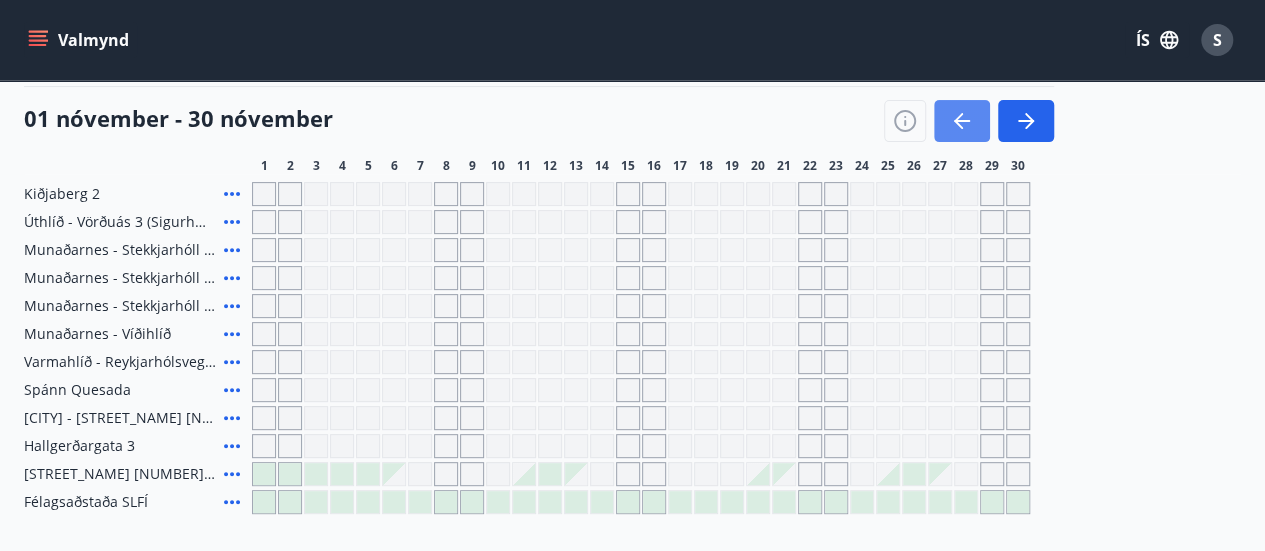 click 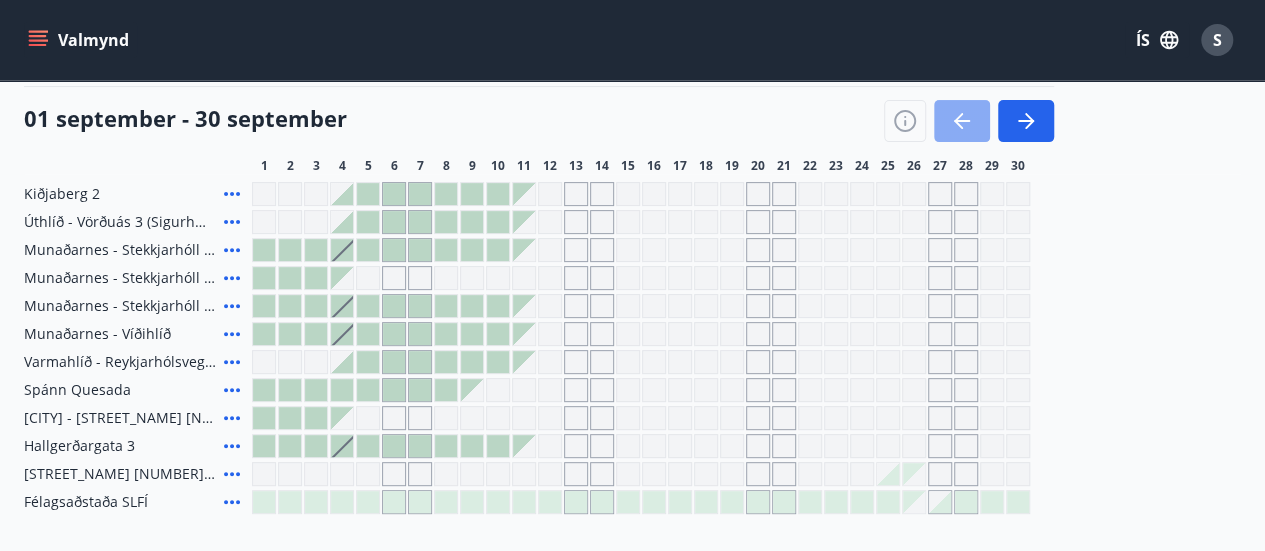click 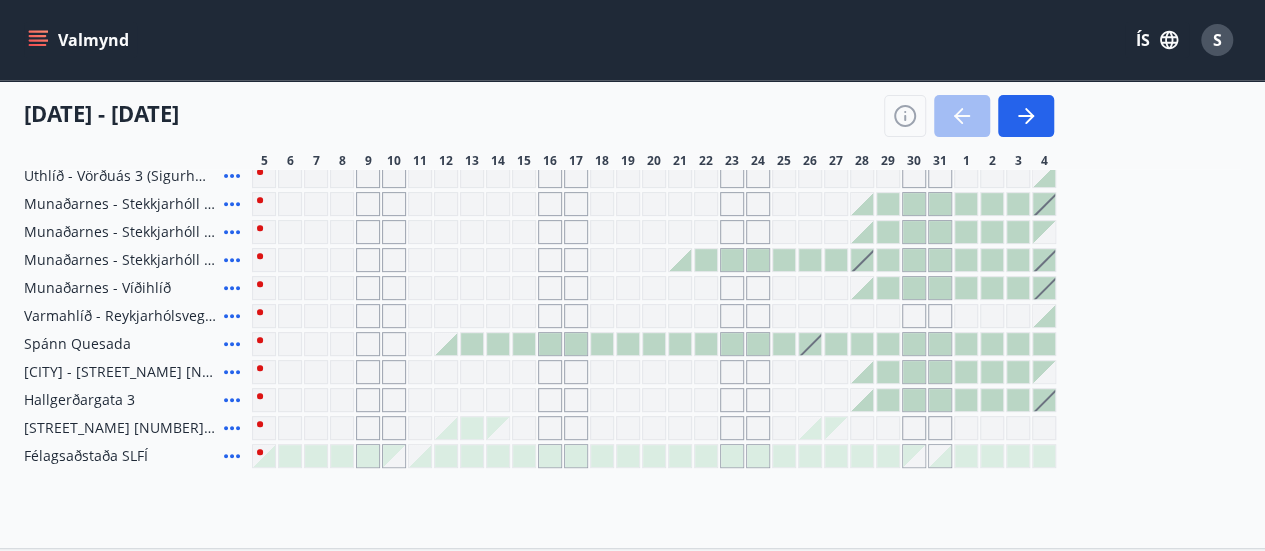 scroll, scrollTop: 0, scrollLeft: 0, axis: both 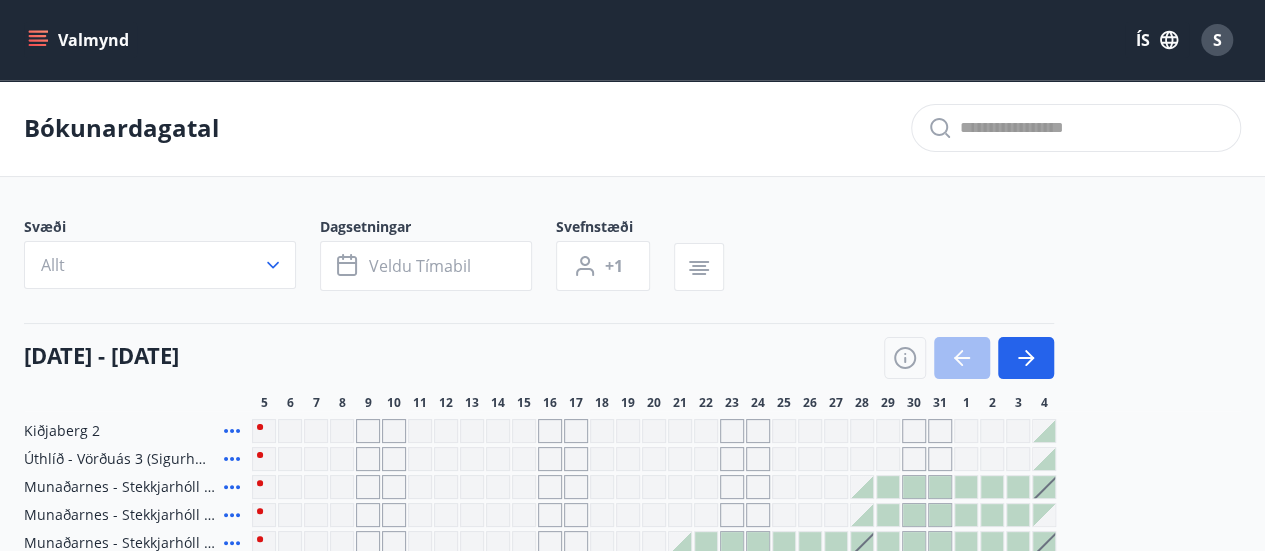 click 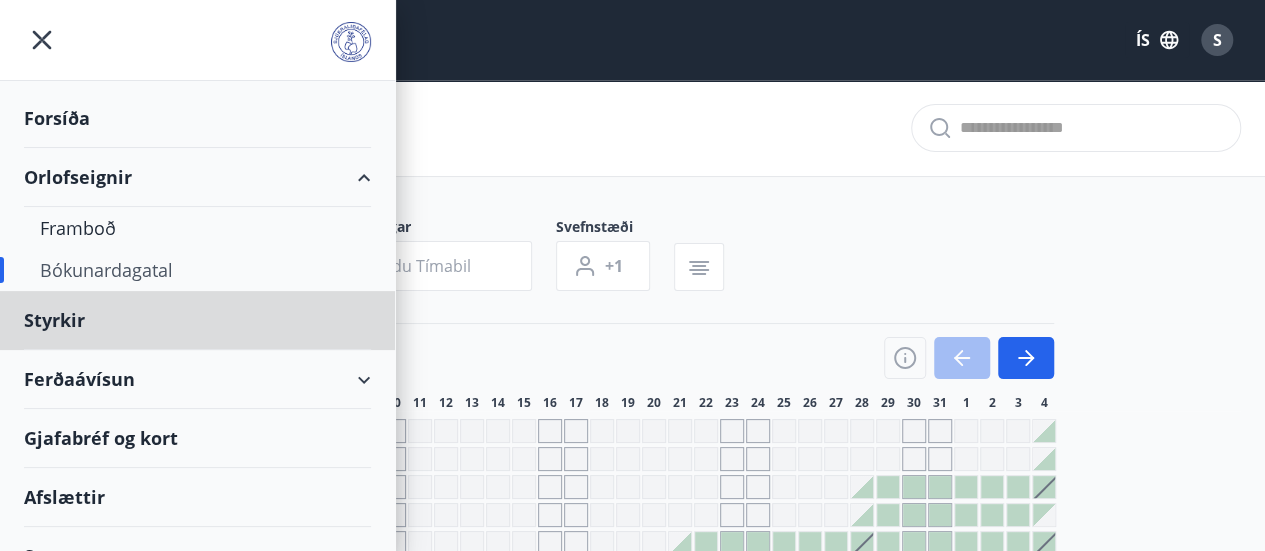 click on "Forsíða" at bounding box center [197, 118] 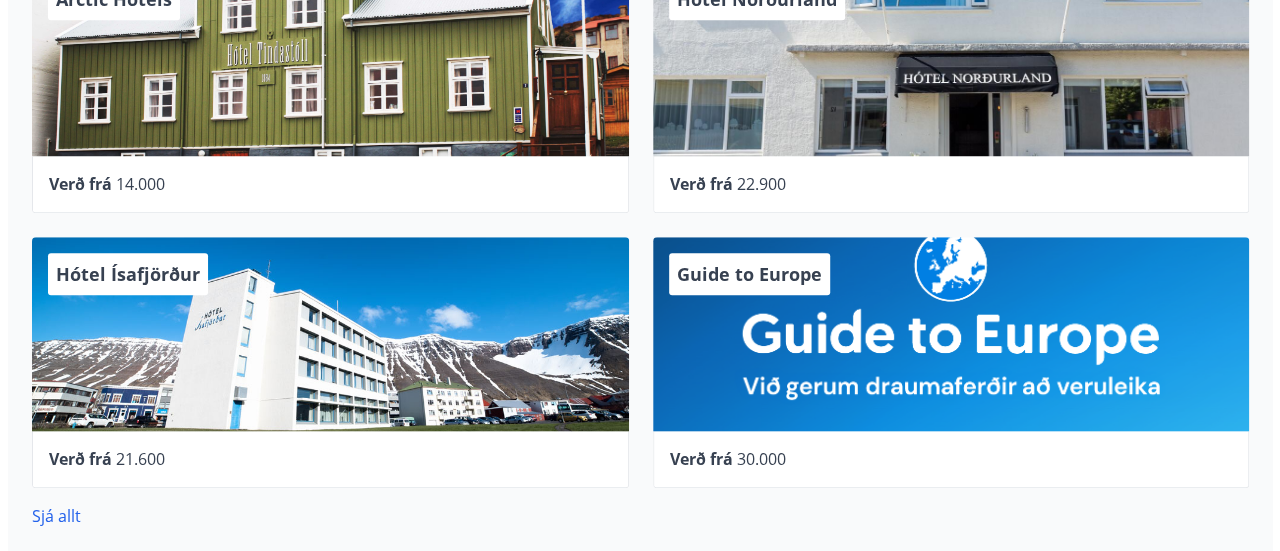 scroll, scrollTop: 738, scrollLeft: 0, axis: vertical 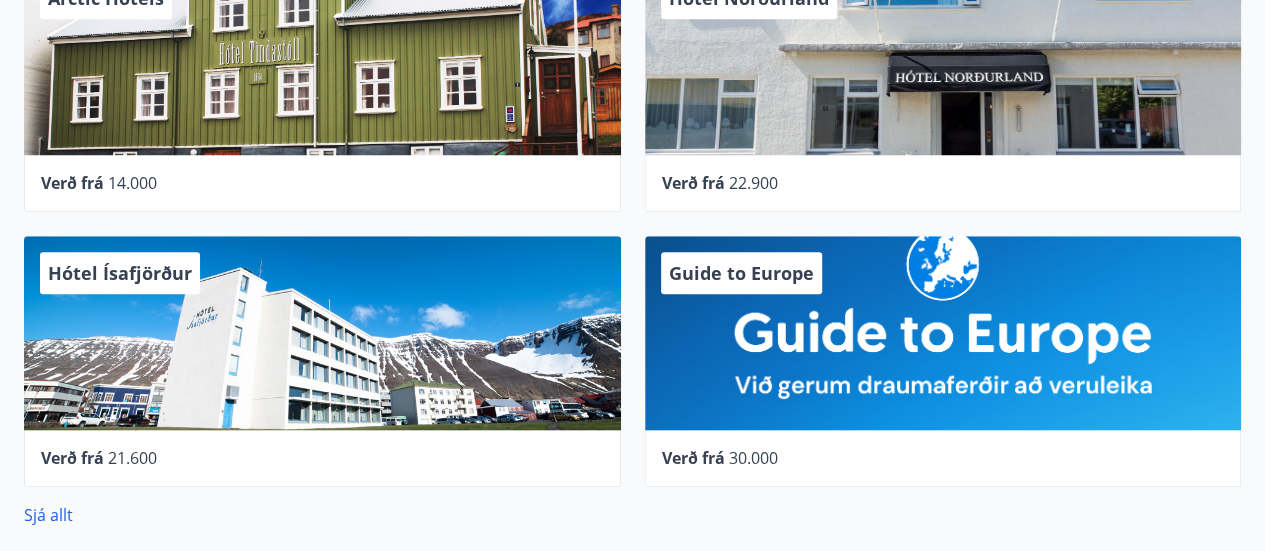click on "Guide to Europe" at bounding box center (943, 333) 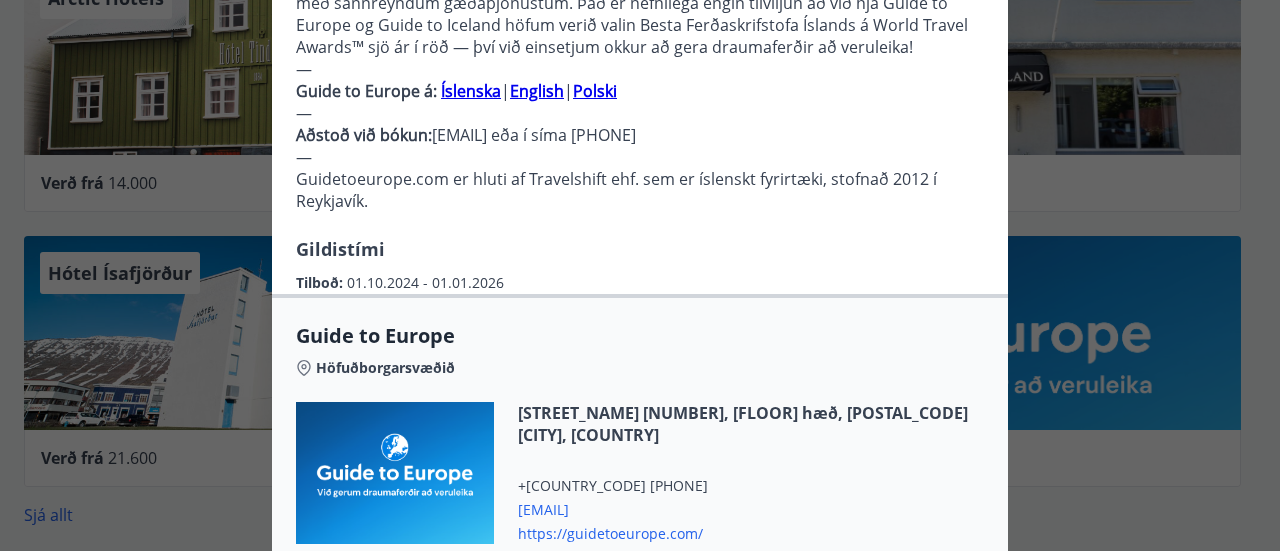 scroll, scrollTop: 543, scrollLeft: 0, axis: vertical 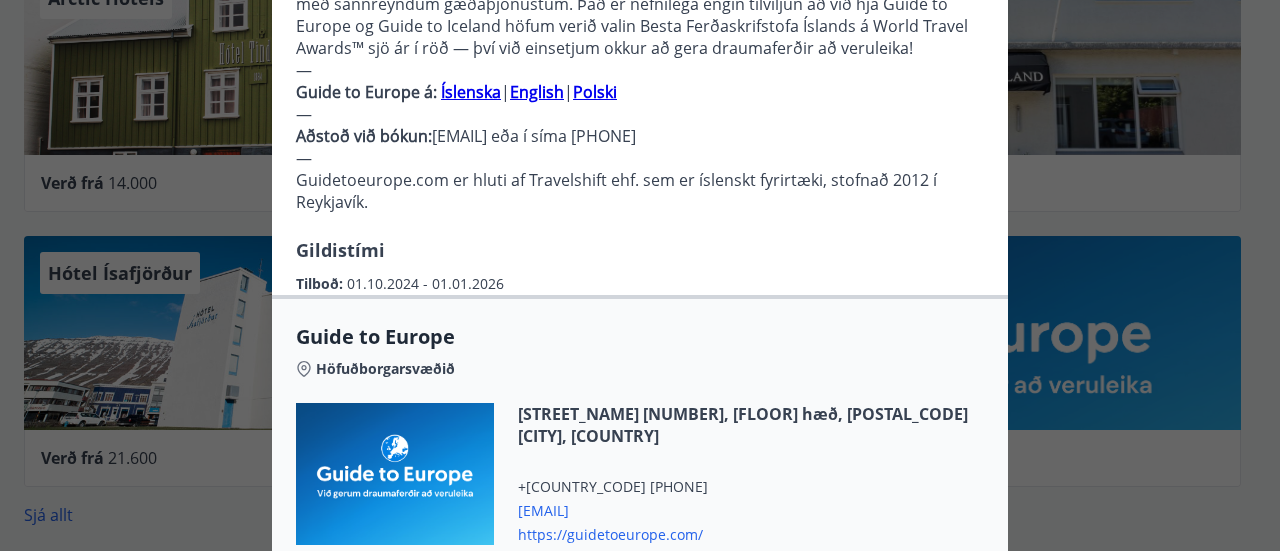 click on "Íslenska" at bounding box center (471, 92) 